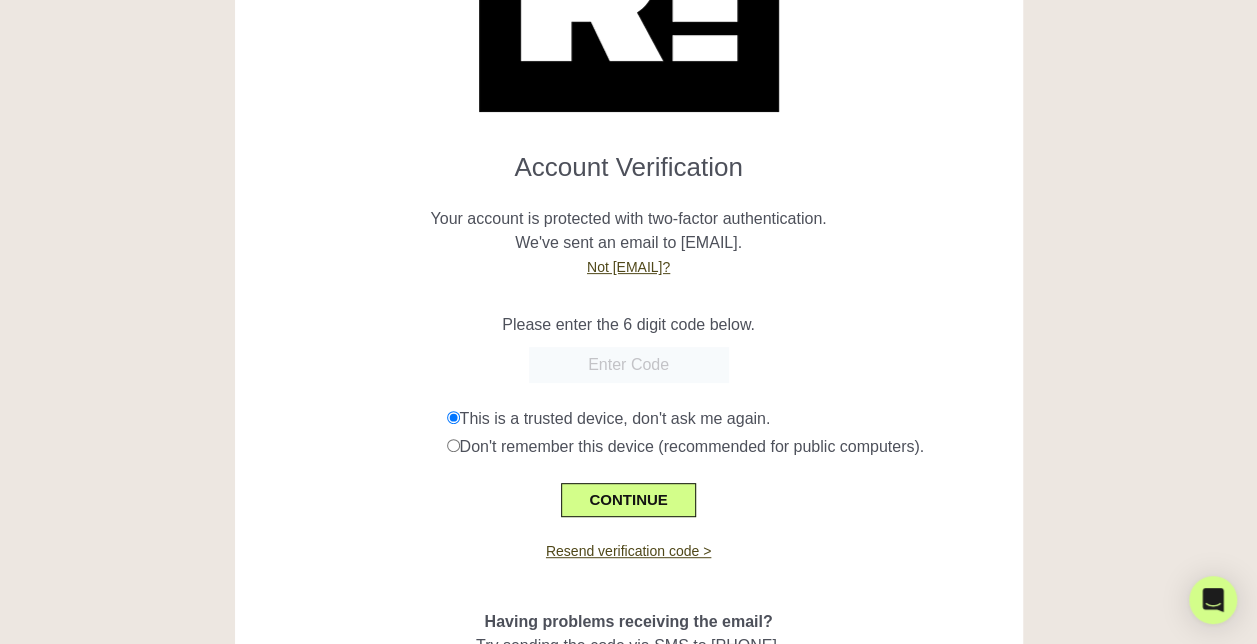 scroll, scrollTop: 204, scrollLeft: 0, axis: vertical 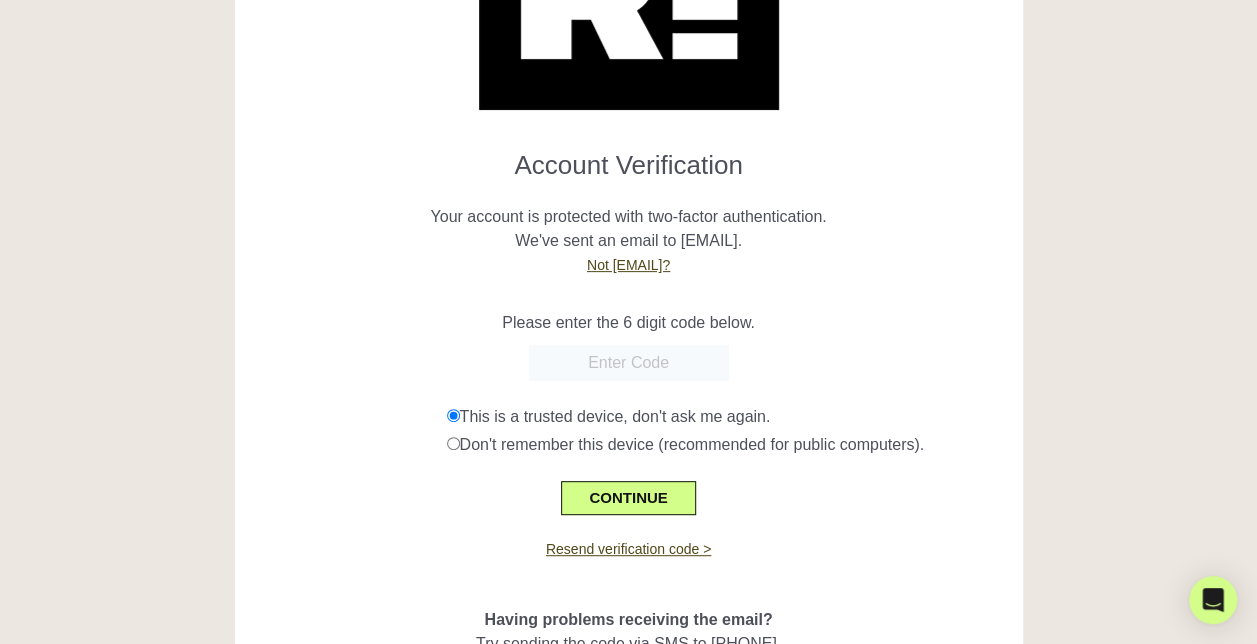 click at bounding box center [629, 363] 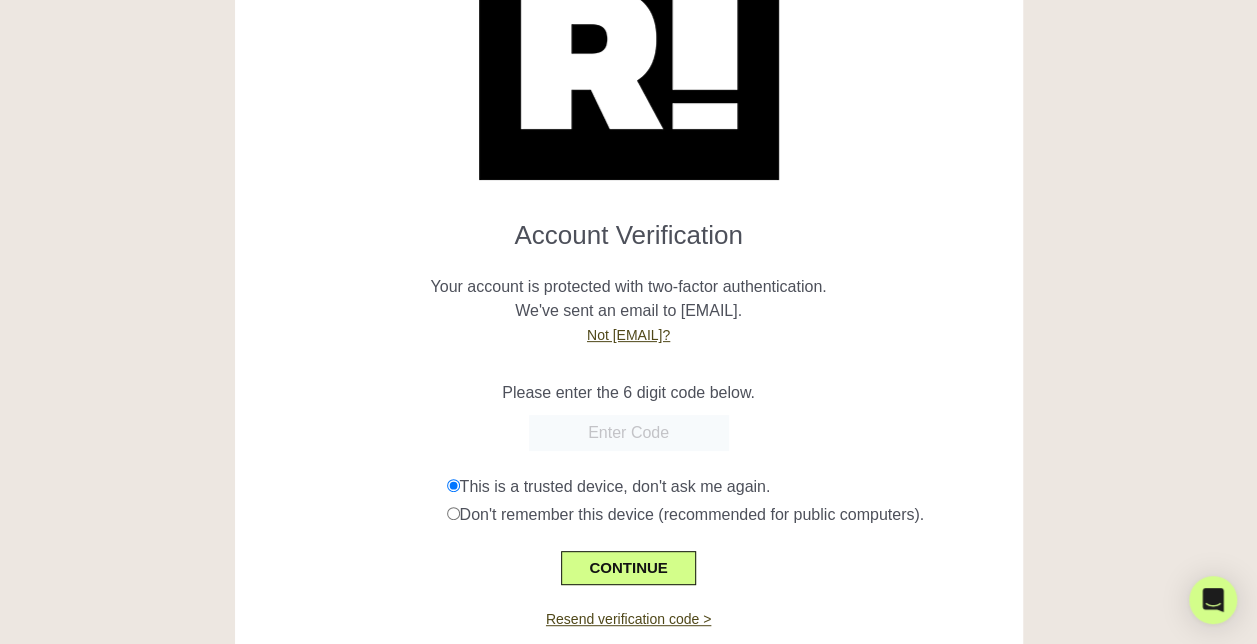 scroll, scrollTop: 133, scrollLeft: 0, axis: vertical 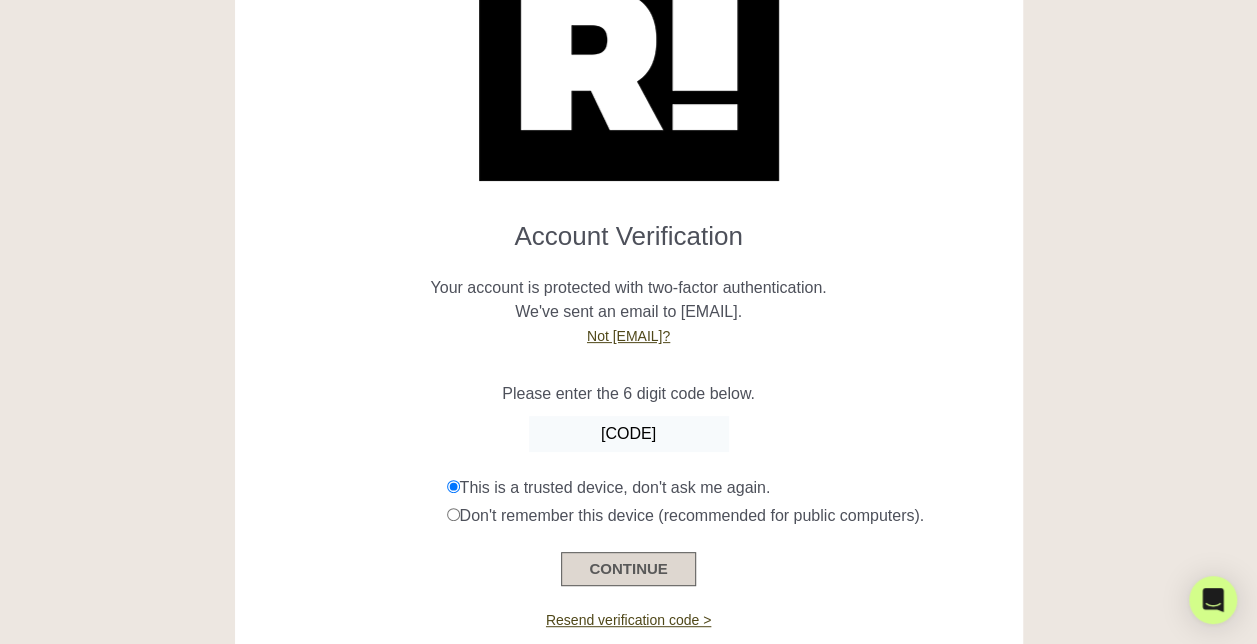 type on "469942" 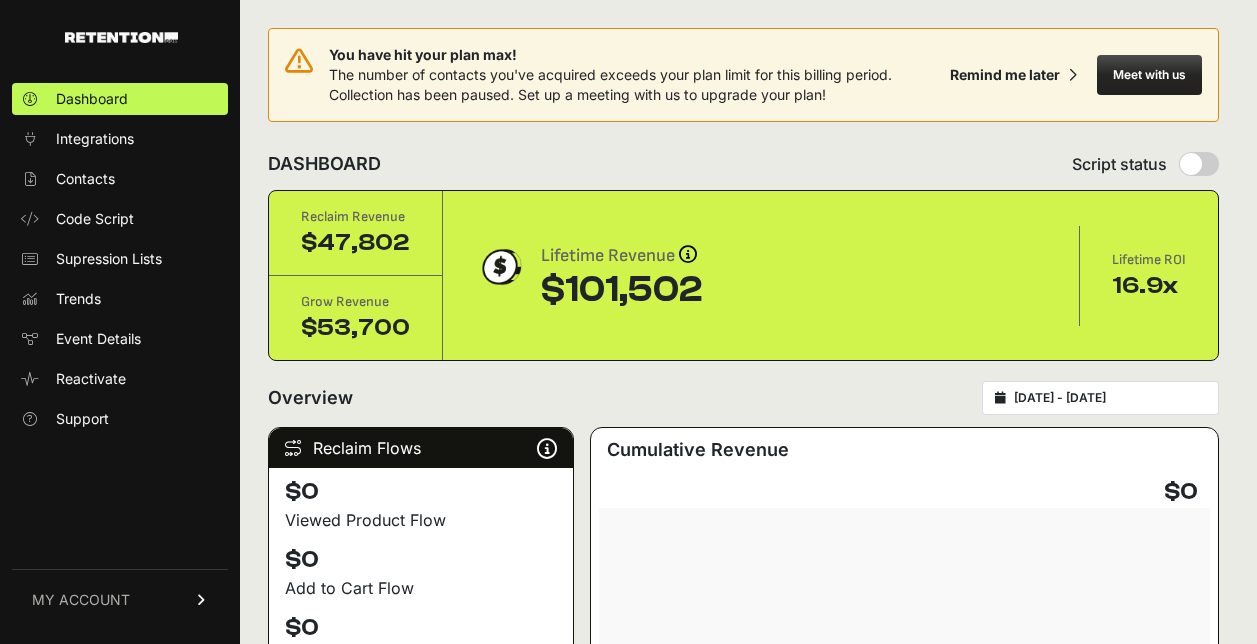 scroll, scrollTop: 0, scrollLeft: 0, axis: both 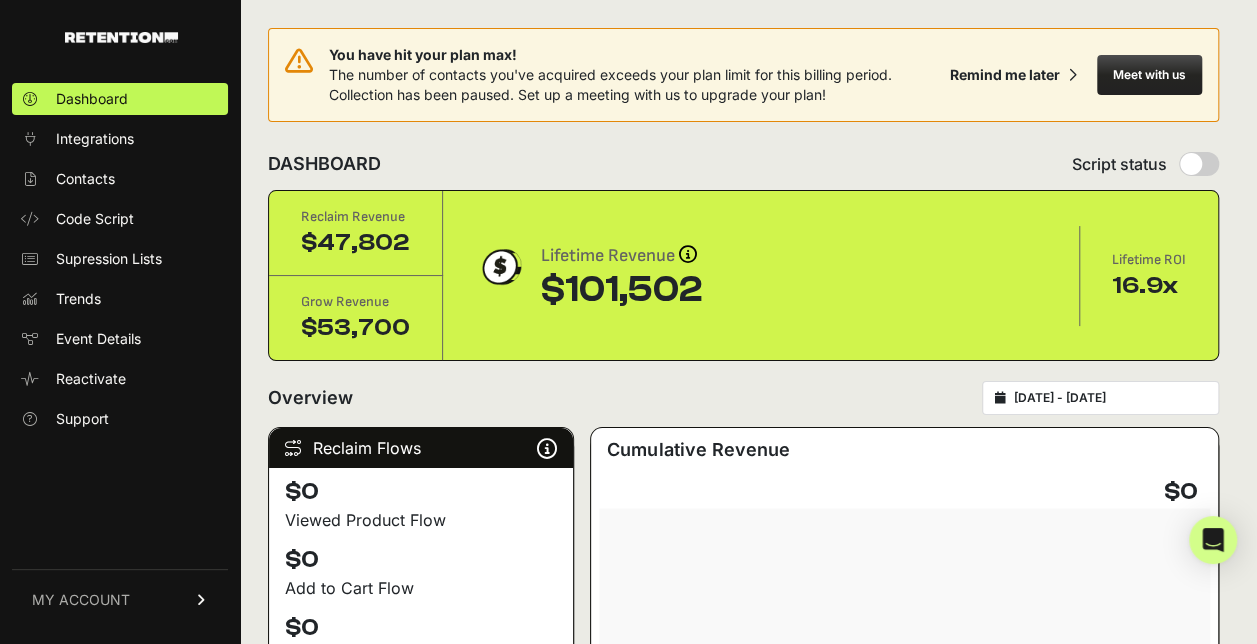 click on "[DATE] - [DATE]" at bounding box center (1100, 398) 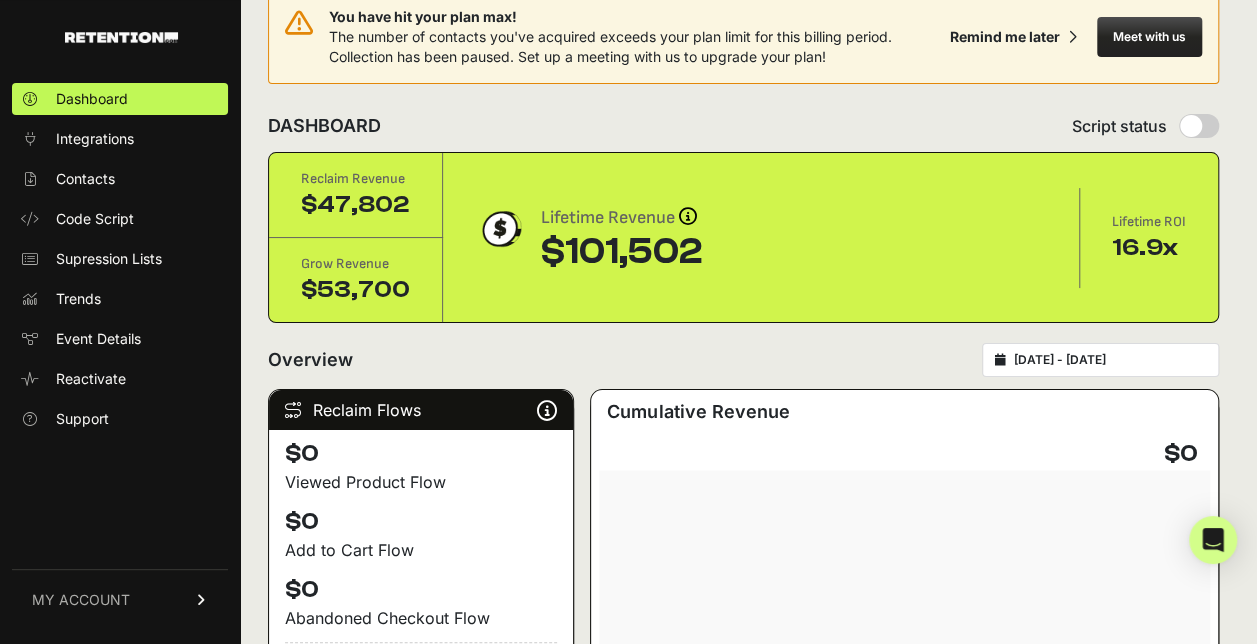 scroll, scrollTop: 0, scrollLeft: 0, axis: both 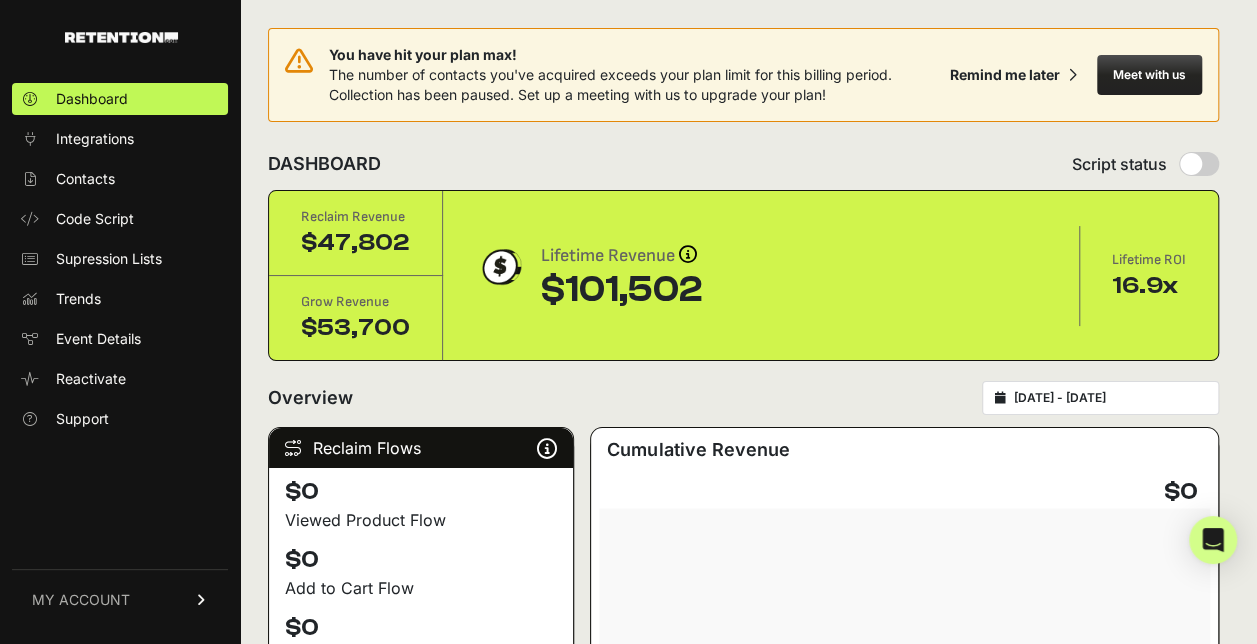 click at bounding box center (202, 600) 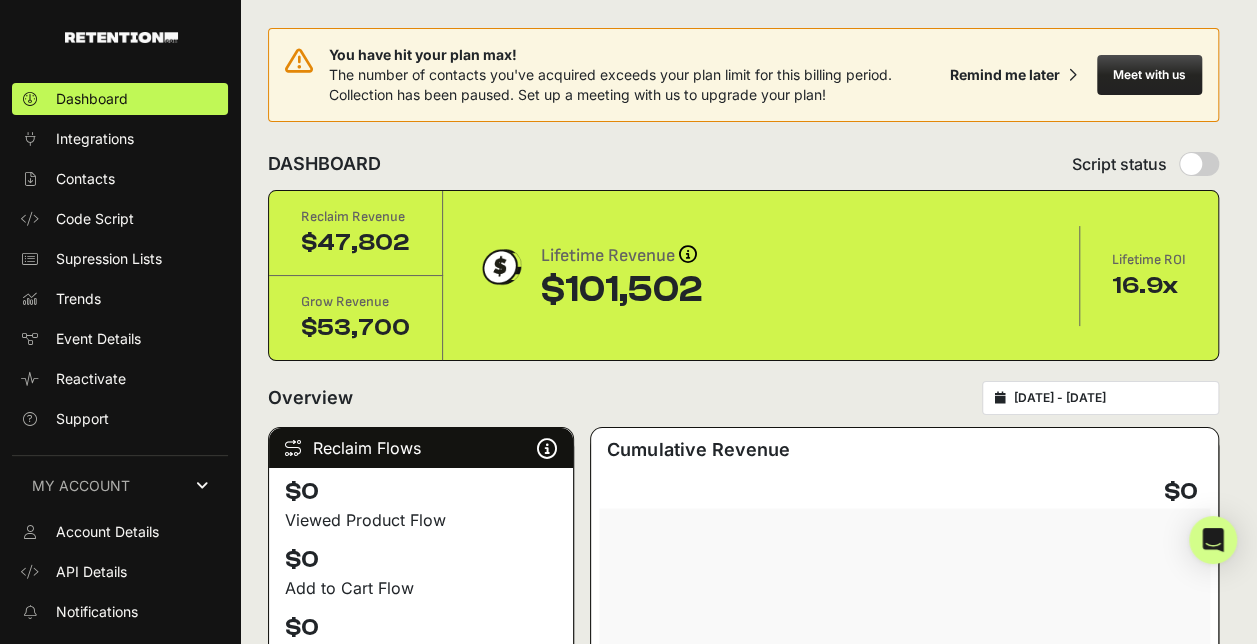 scroll, scrollTop: 106, scrollLeft: 0, axis: vertical 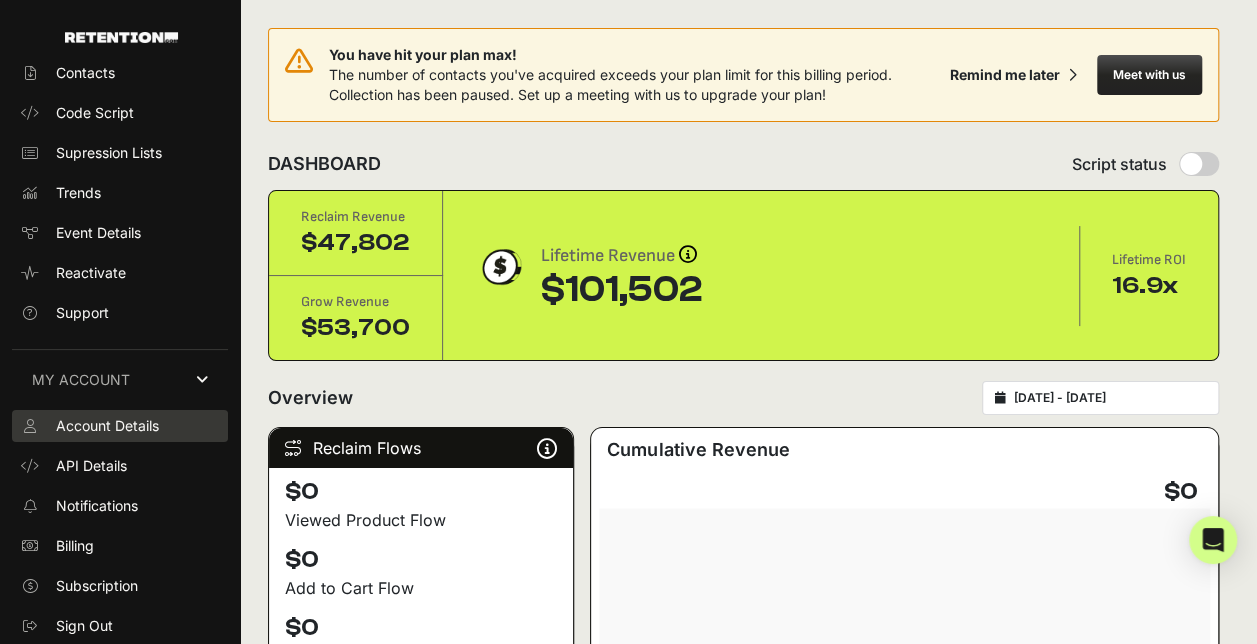 click on "Account Details" at bounding box center [107, 426] 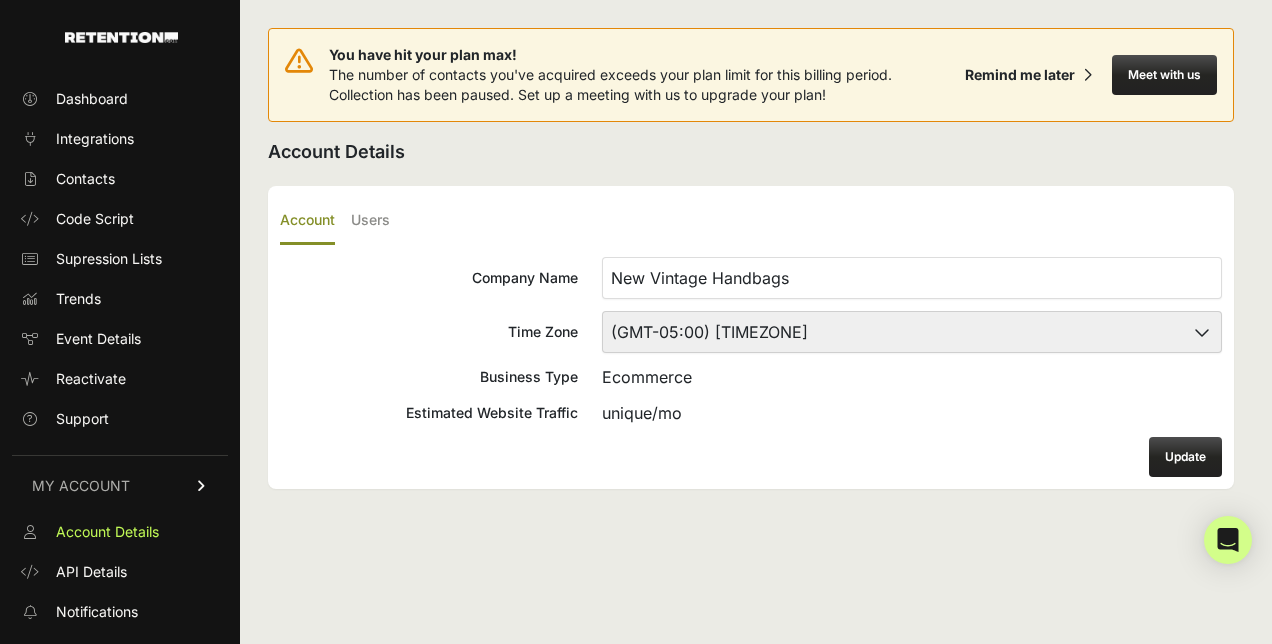 scroll, scrollTop: 0, scrollLeft: 0, axis: both 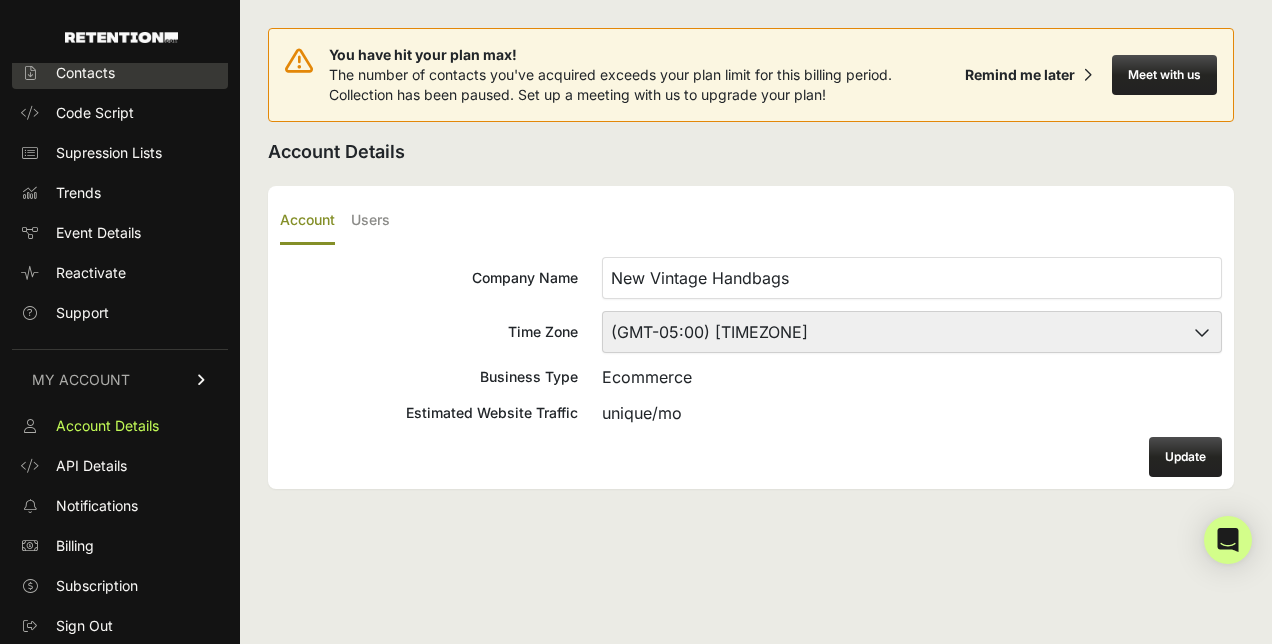click on "Contacts" at bounding box center [85, 73] 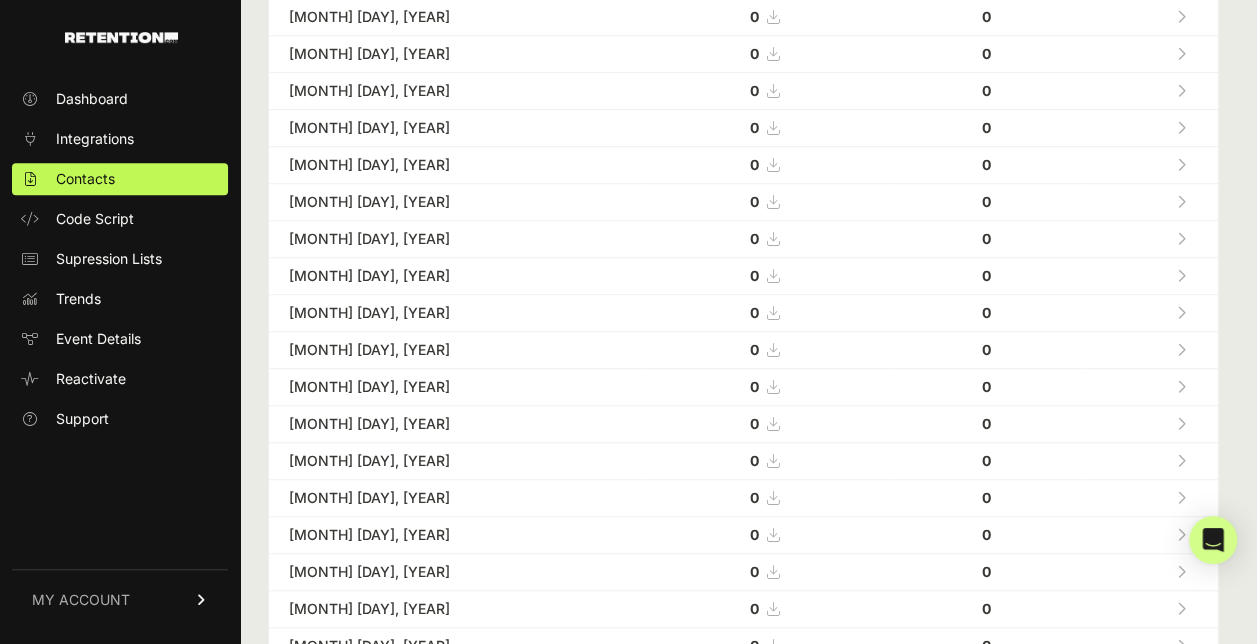 scroll, scrollTop: 0, scrollLeft: 0, axis: both 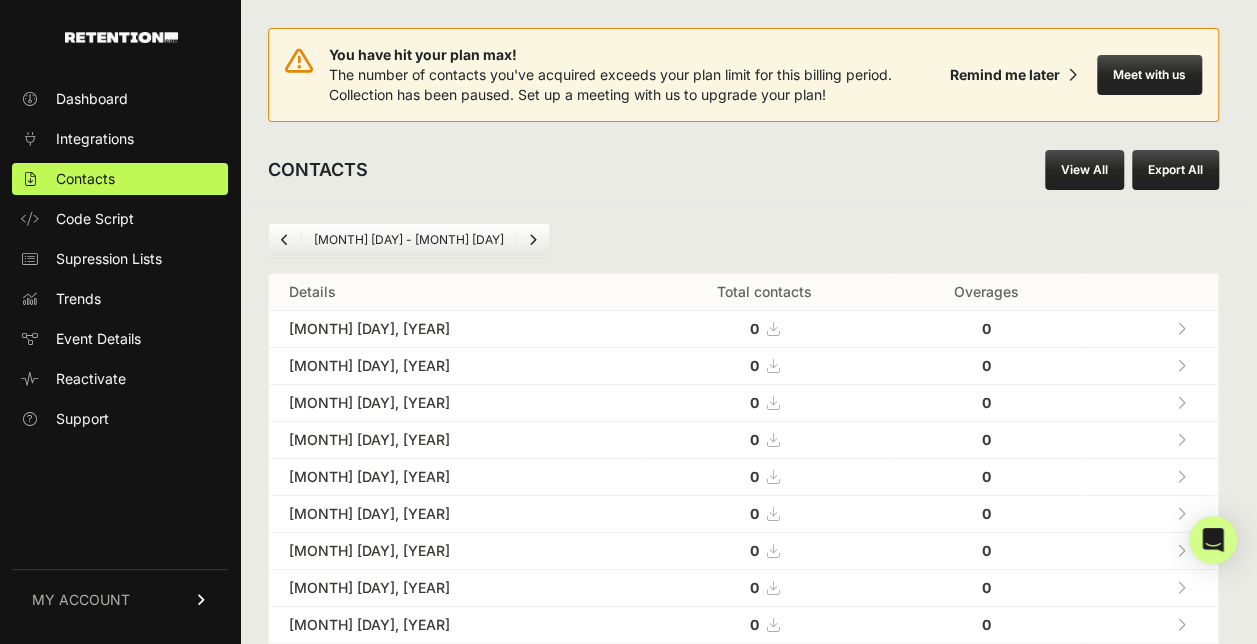 click on "MY ACCOUNT" at bounding box center [120, 599] 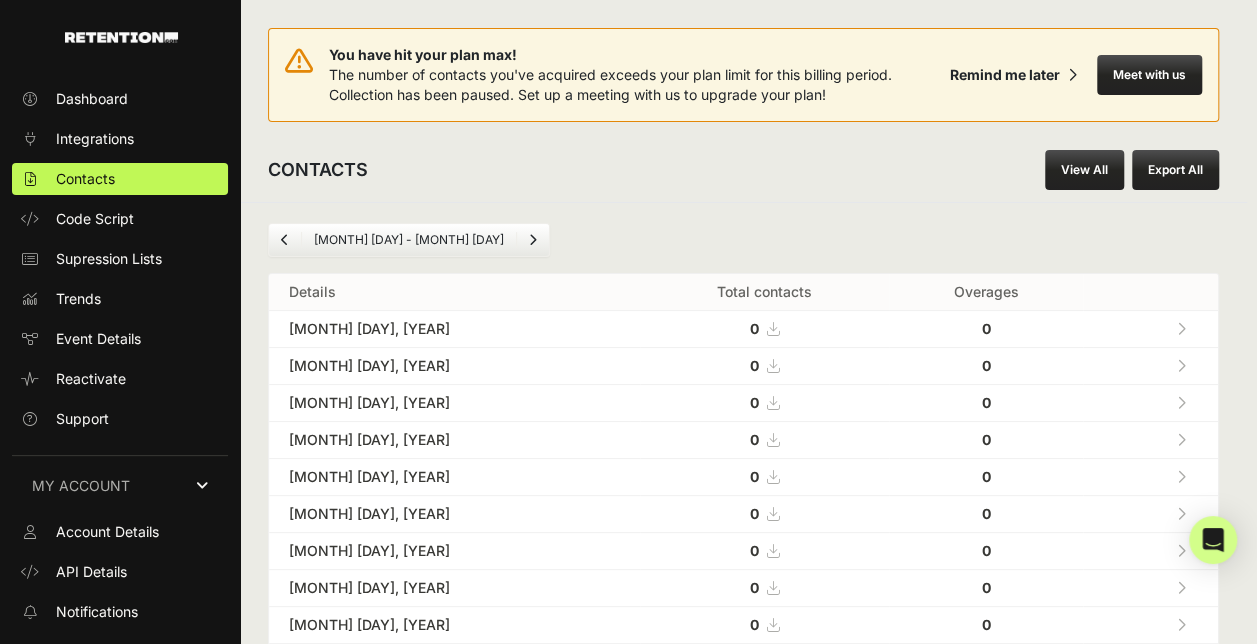 scroll, scrollTop: 106, scrollLeft: 0, axis: vertical 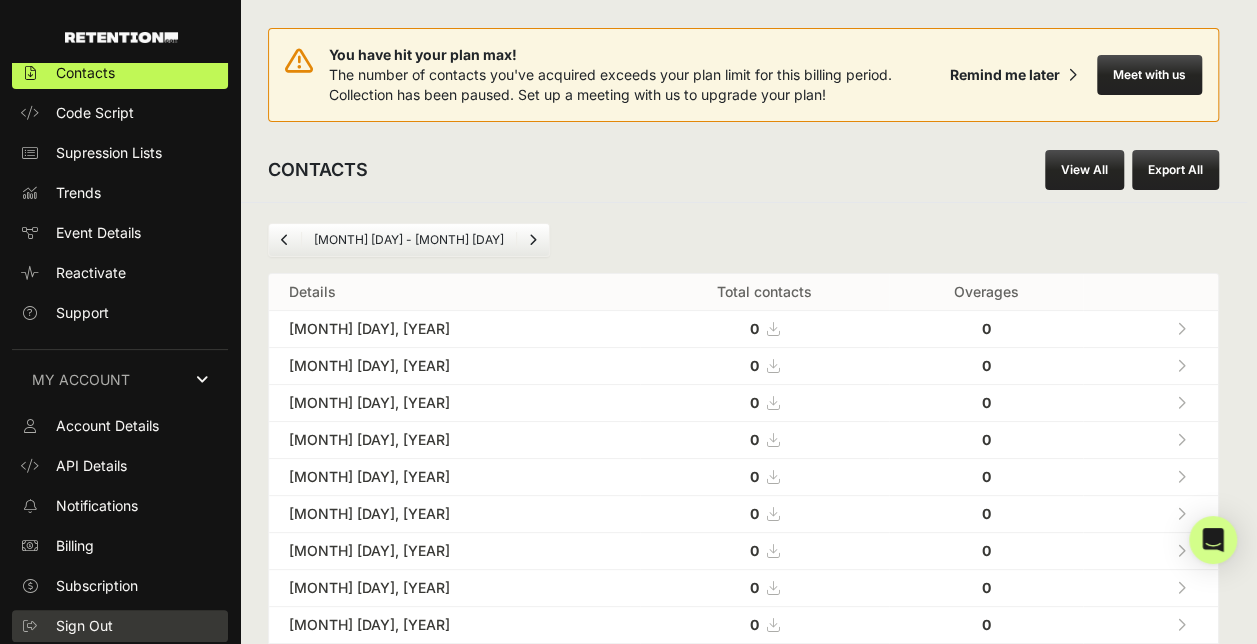 click on "Sign Out" at bounding box center [84, 626] 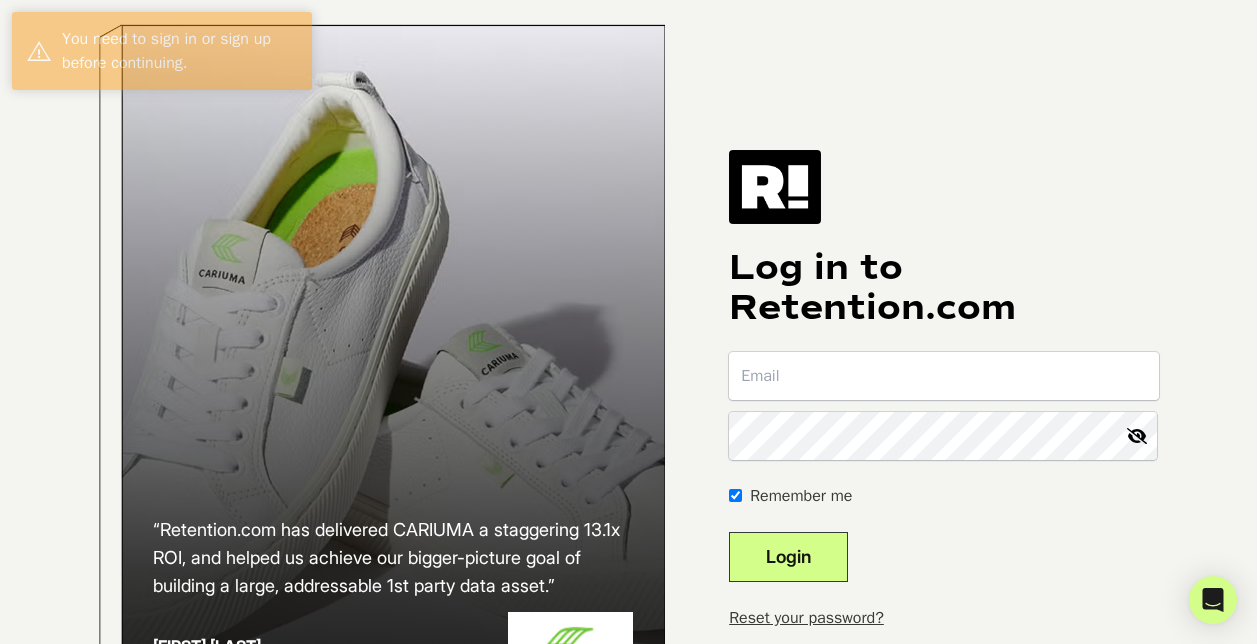 scroll, scrollTop: 0, scrollLeft: 0, axis: both 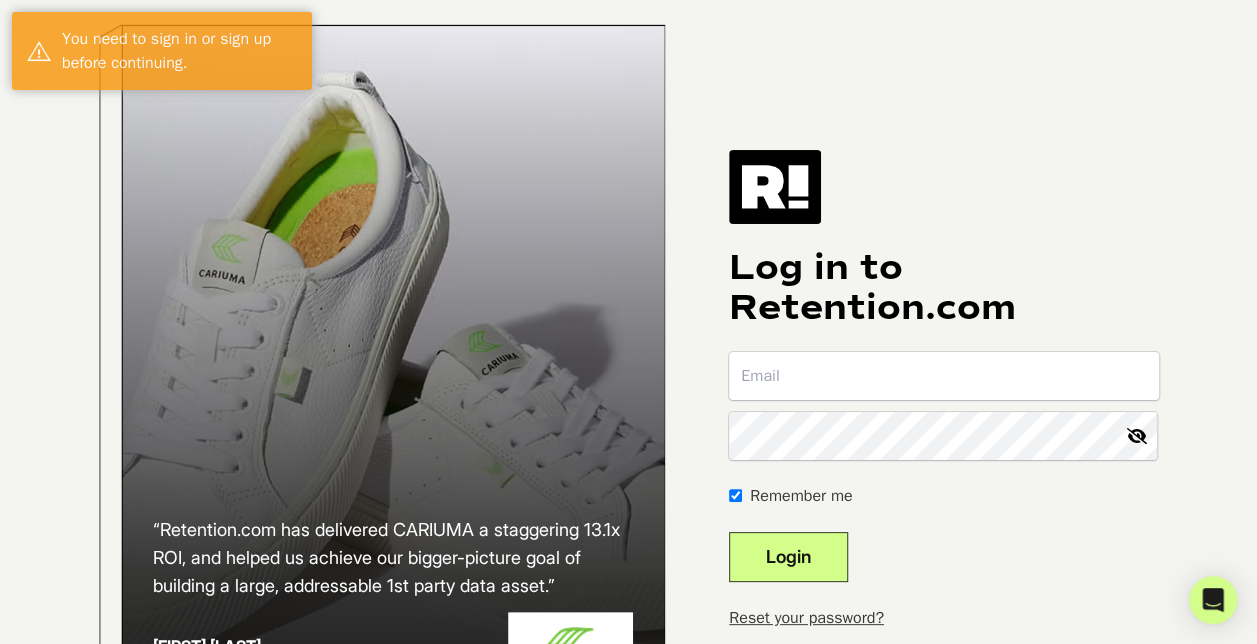 click at bounding box center [943, 376] 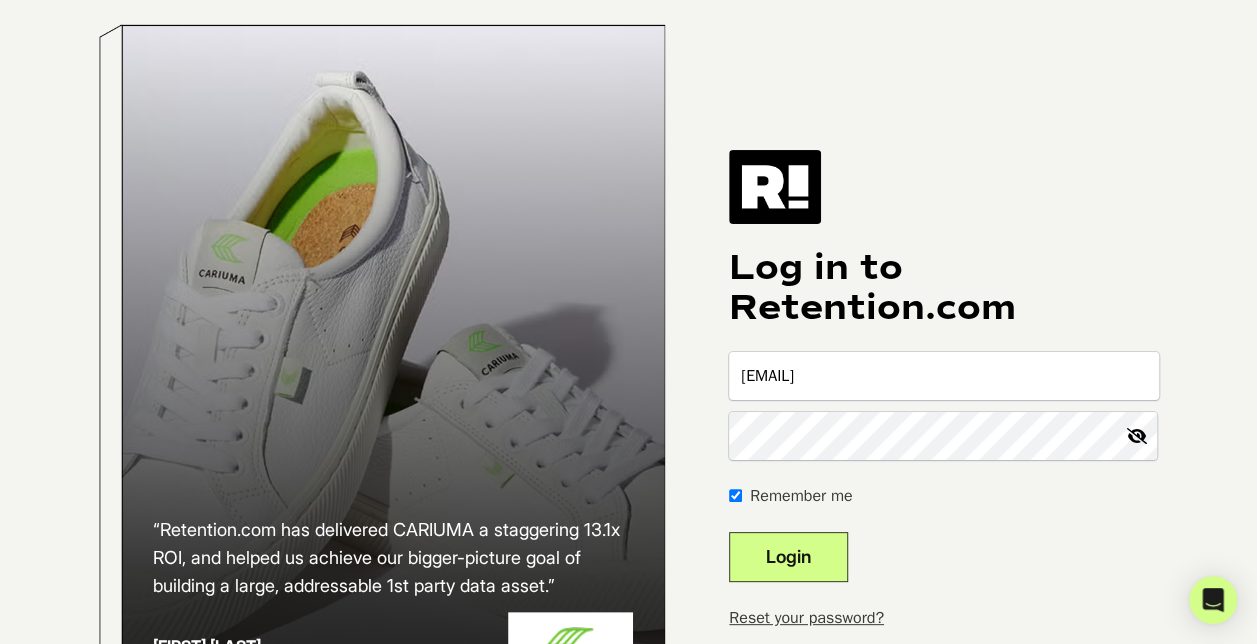 click on "Login" at bounding box center (788, 557) 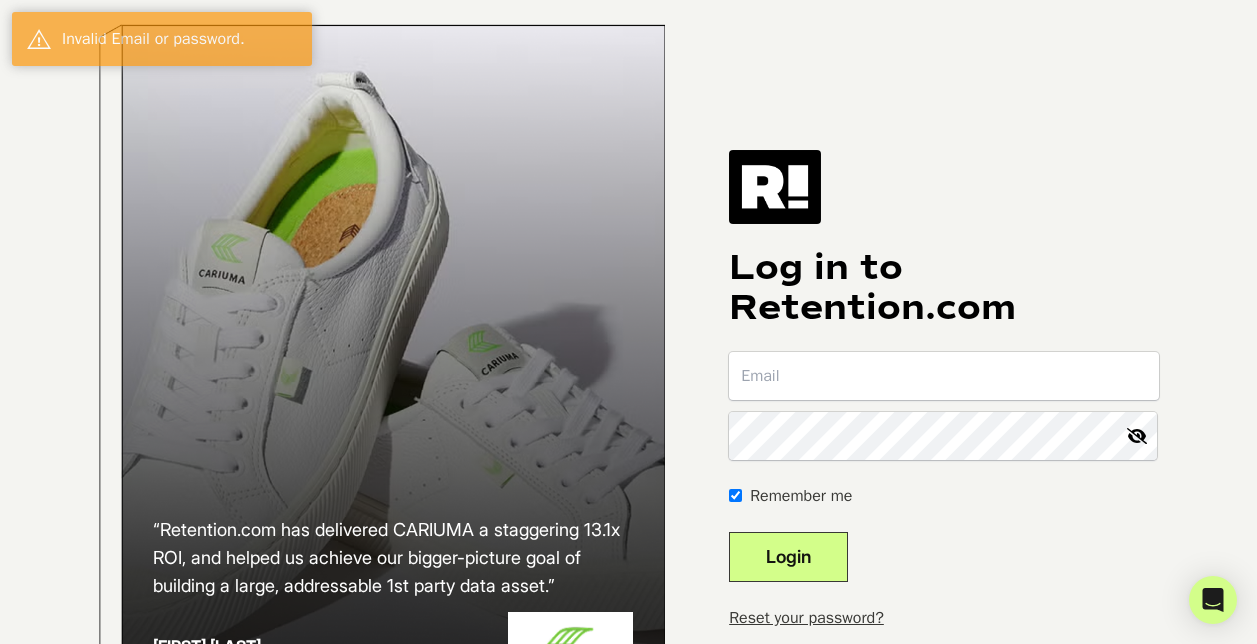 scroll, scrollTop: 0, scrollLeft: 0, axis: both 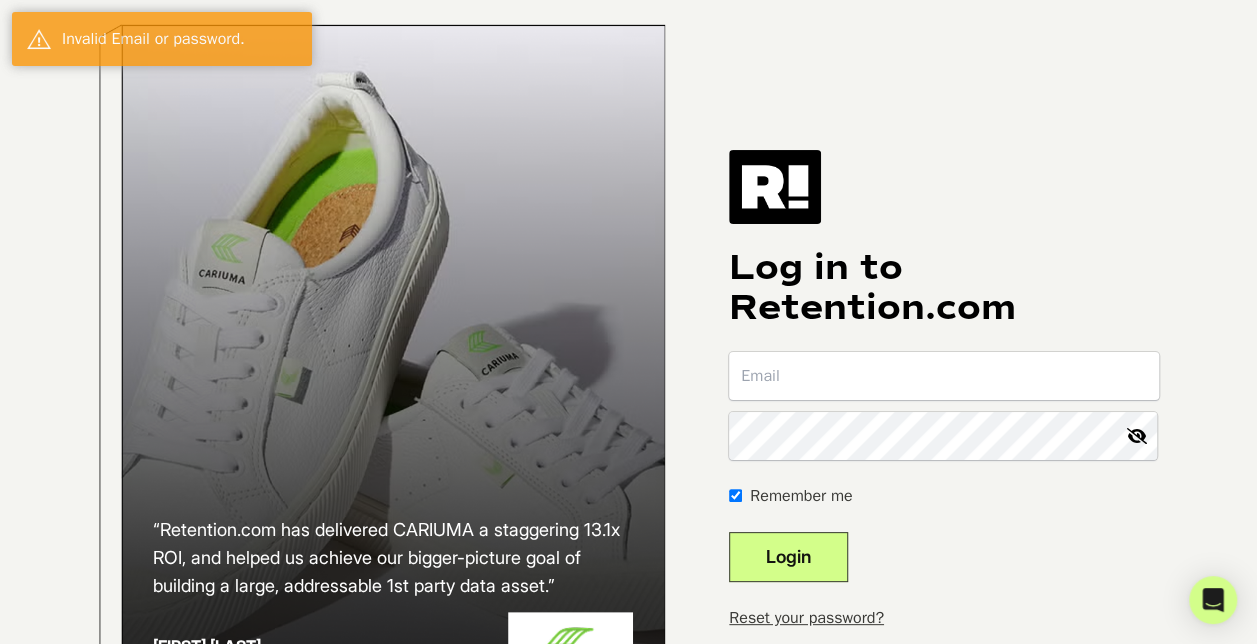click at bounding box center [943, 376] 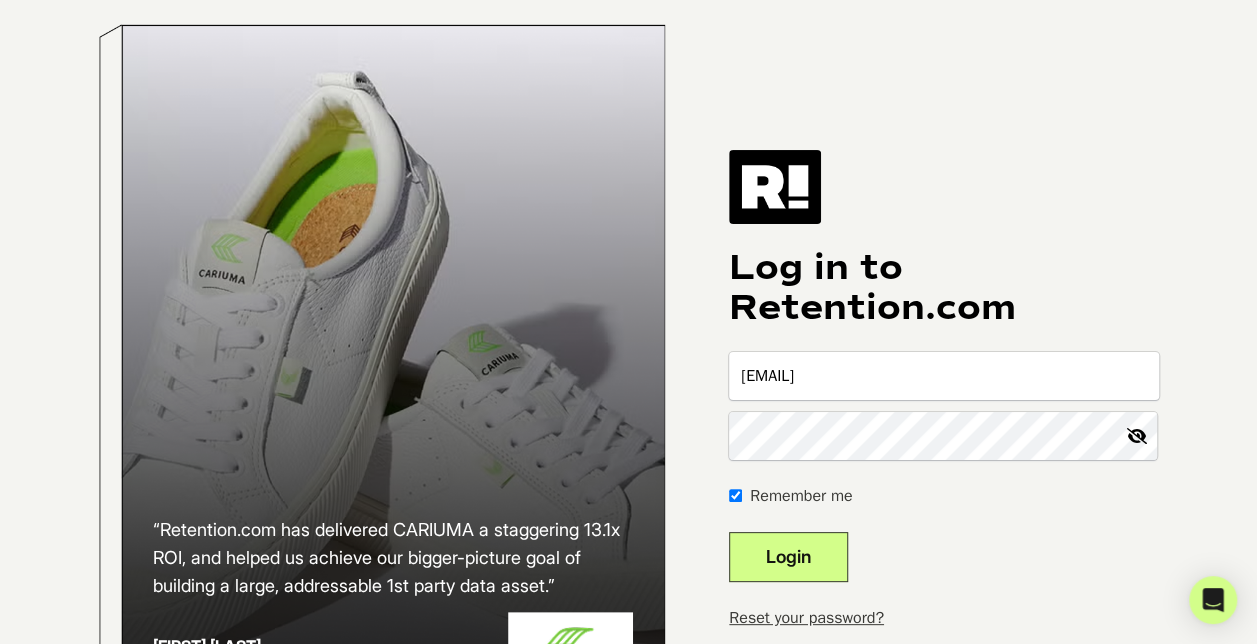click on "Login" at bounding box center (788, 557) 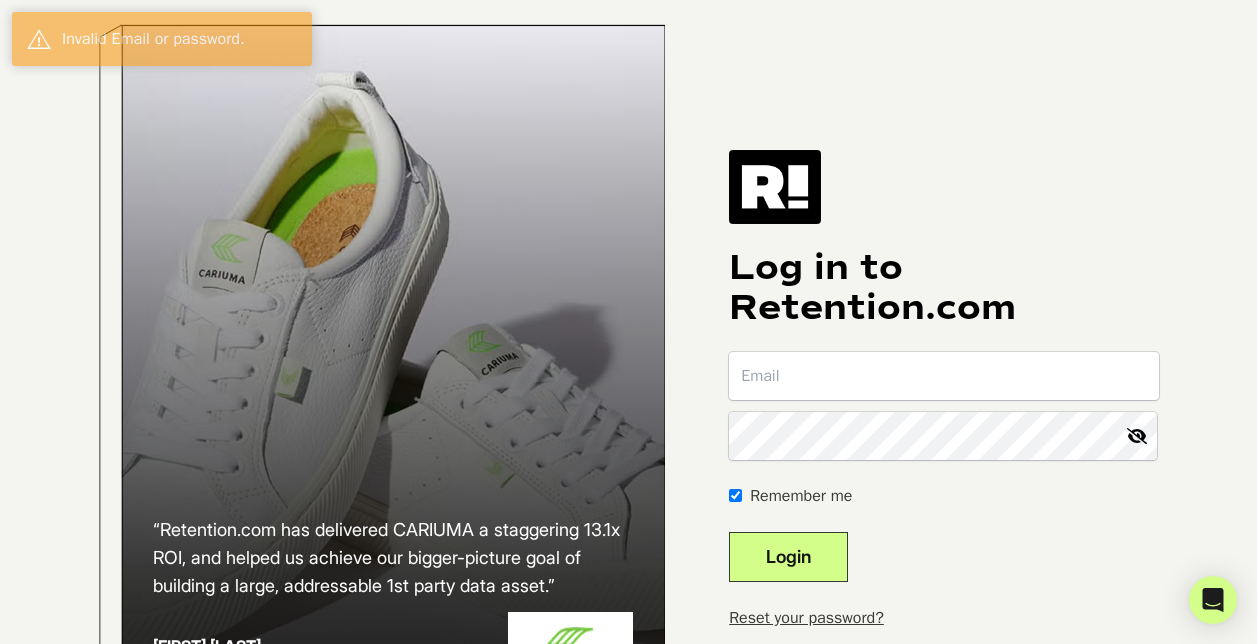 scroll, scrollTop: 0, scrollLeft: 0, axis: both 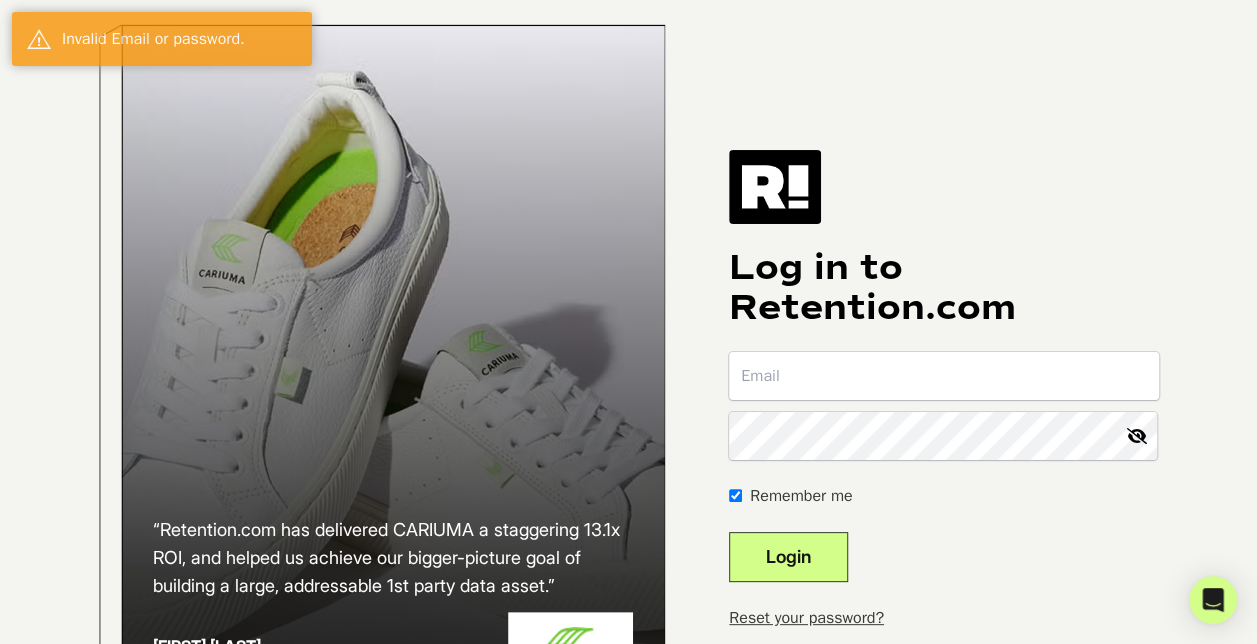 click at bounding box center [943, 376] 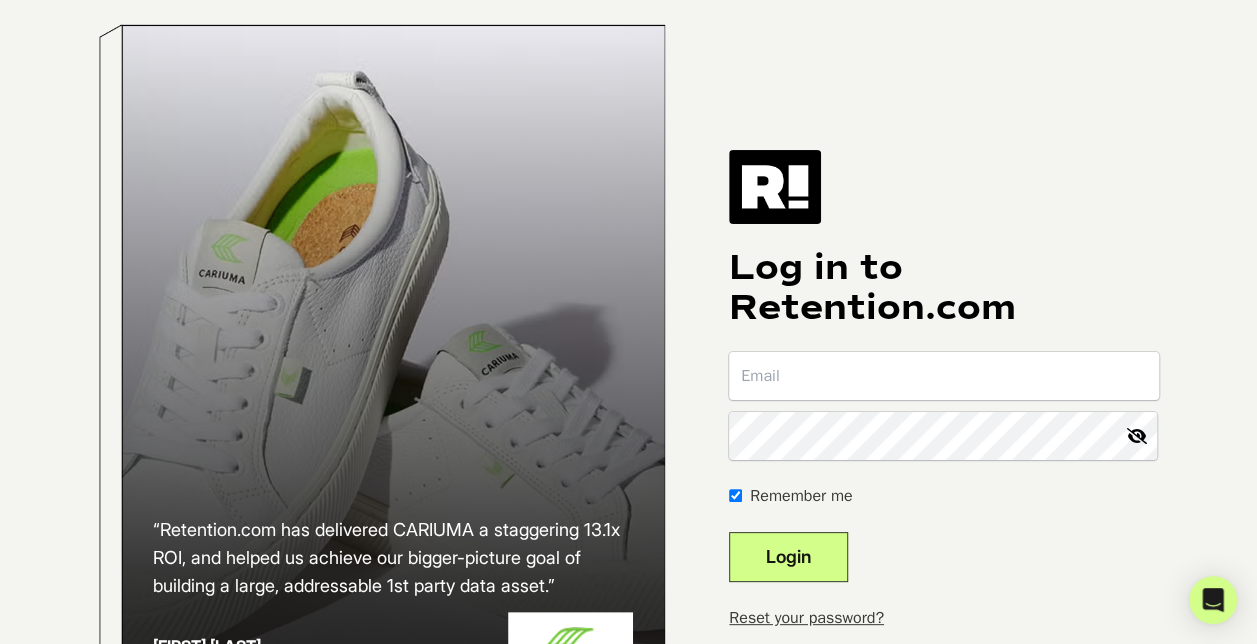type on "[USERNAME]@[DOMAIN]" 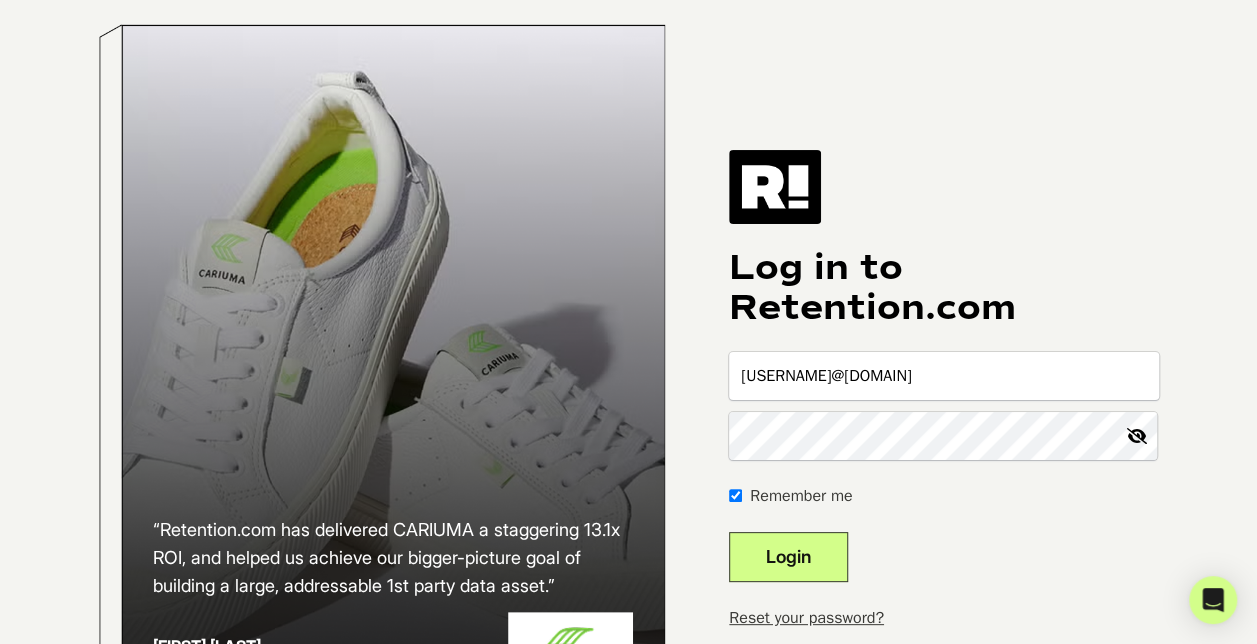 click on "Login" at bounding box center (788, 557) 